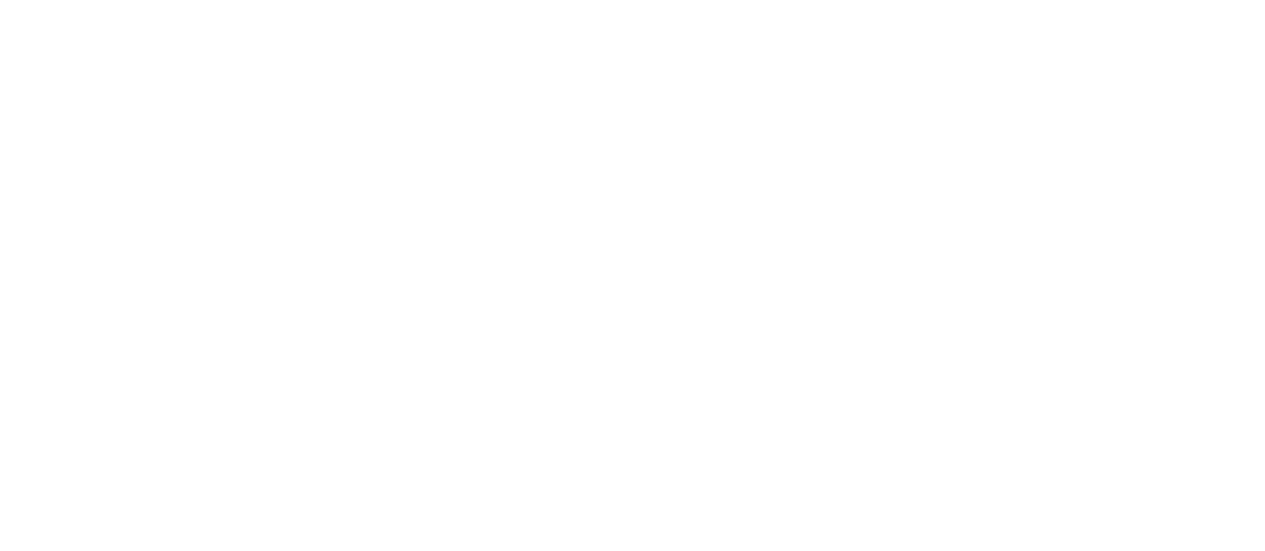 scroll, scrollTop: 0, scrollLeft: 0, axis: both 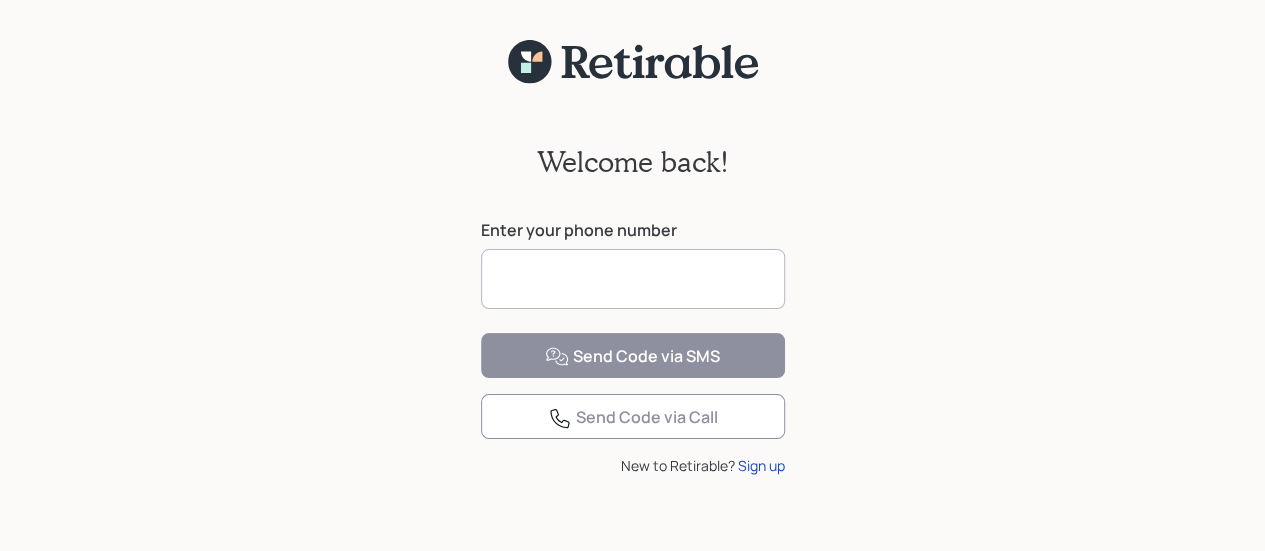 click at bounding box center (633, 279) 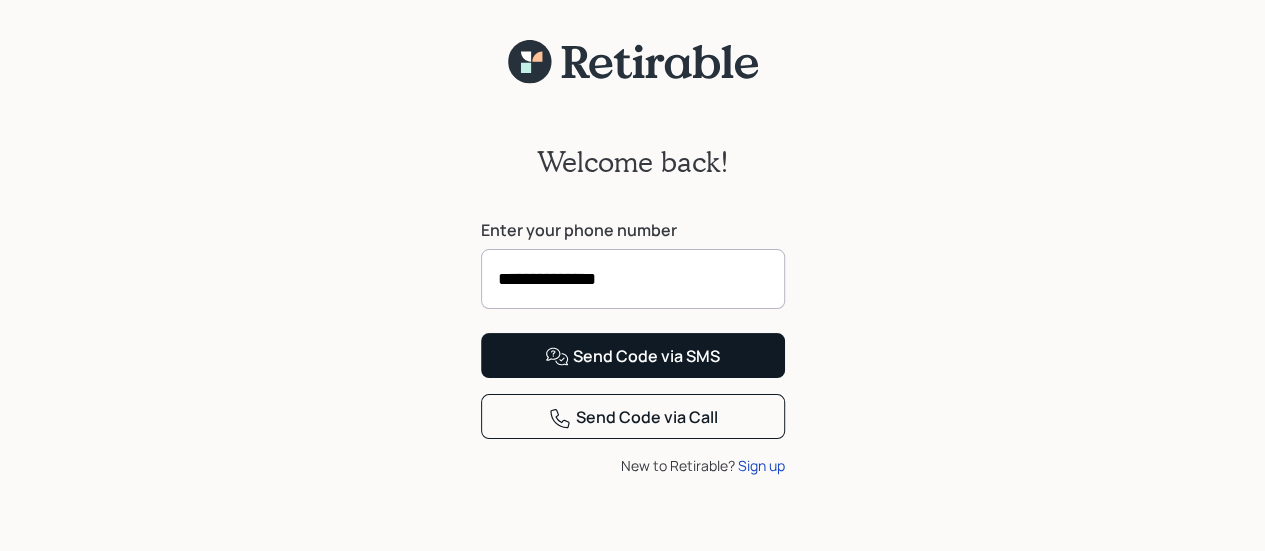 type on "**********" 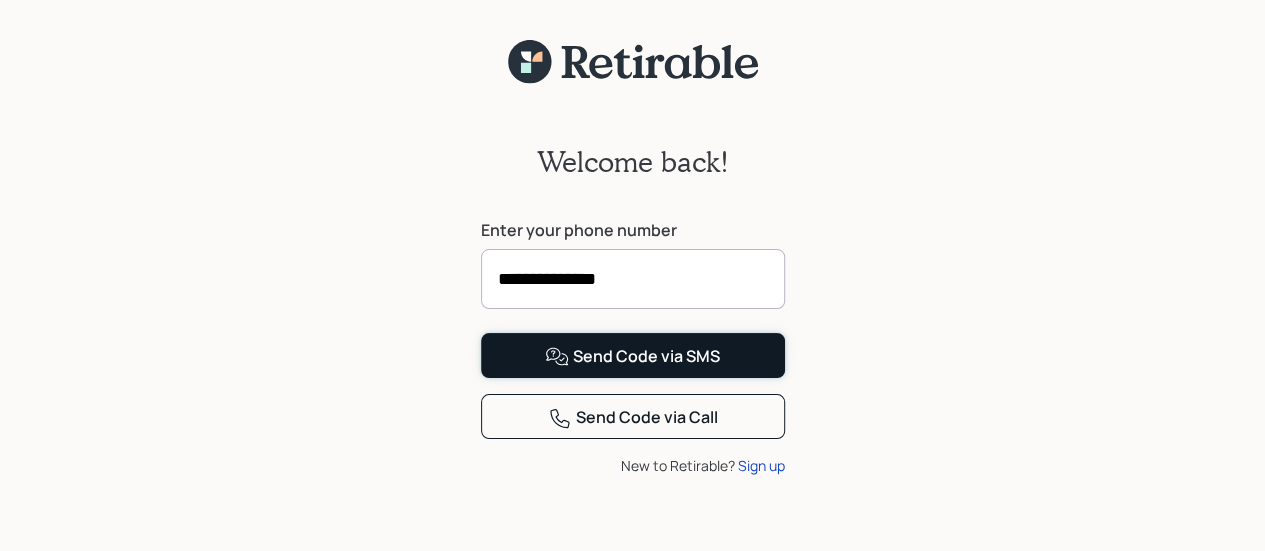 click on "Send Code via SMS" at bounding box center [632, 357] 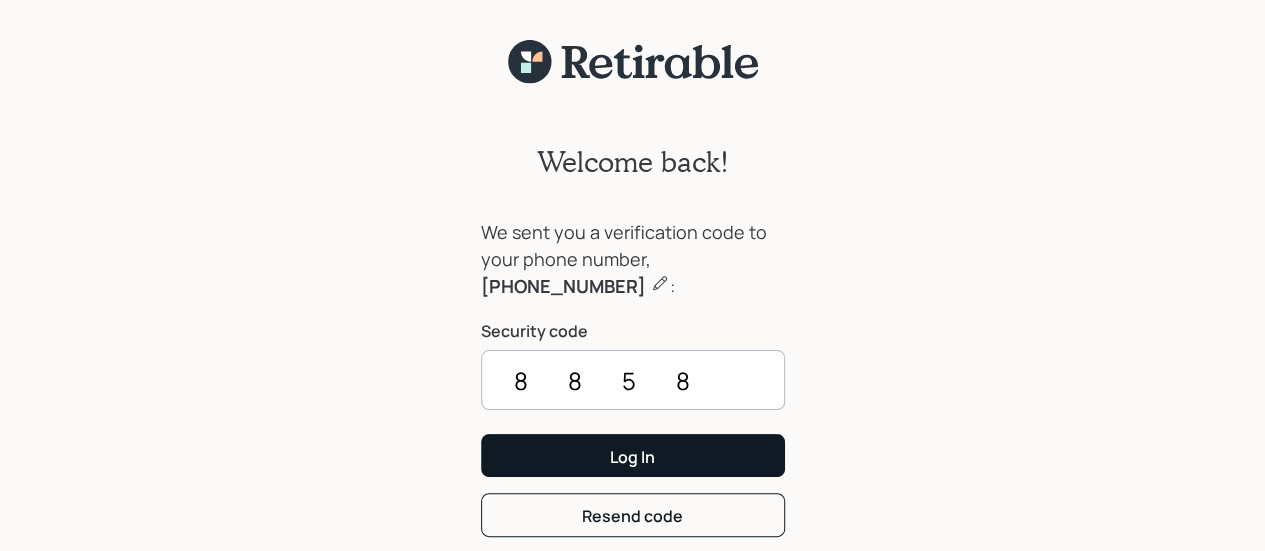 type on "8858" 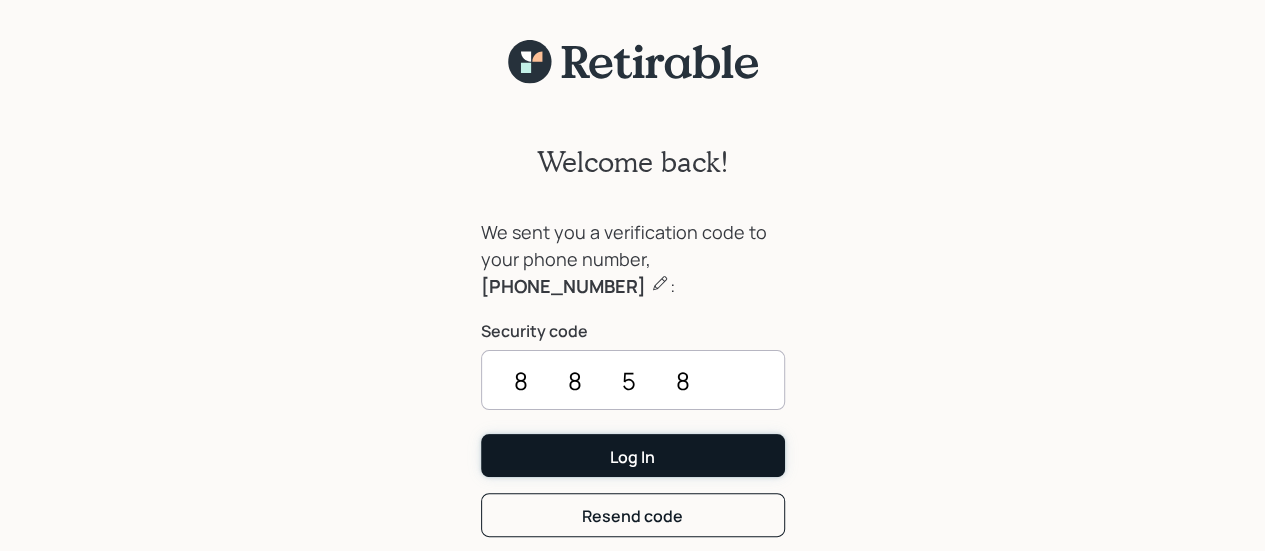click on "Log In" at bounding box center [633, 455] 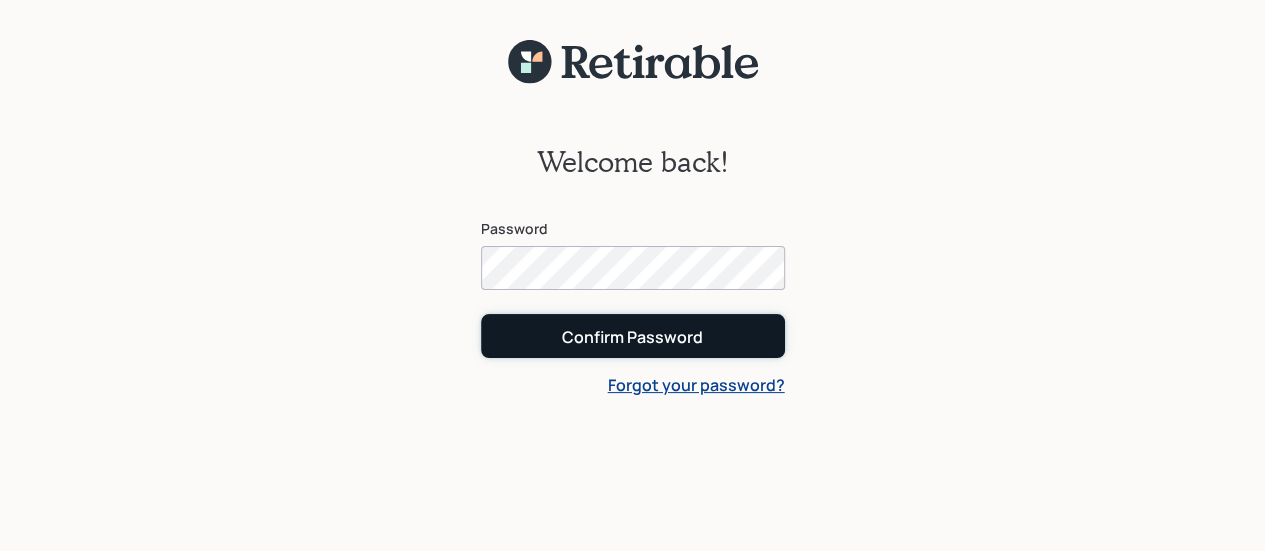 click on "Confirm Password" at bounding box center [633, 335] 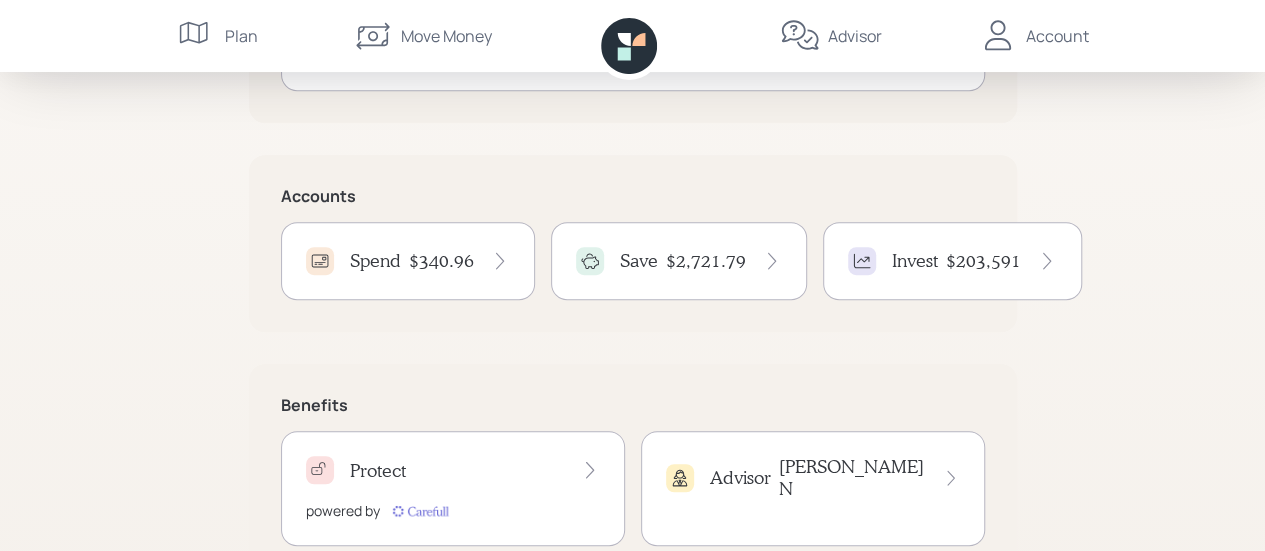 scroll, scrollTop: 400, scrollLeft: 0, axis: vertical 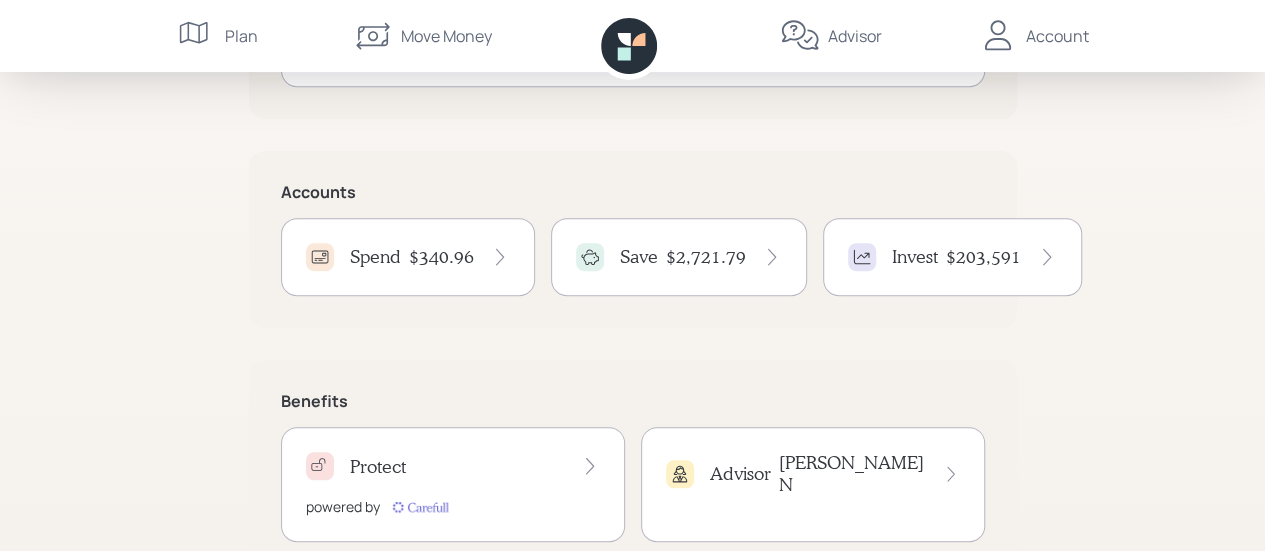 click on "Save" at bounding box center (639, 257) 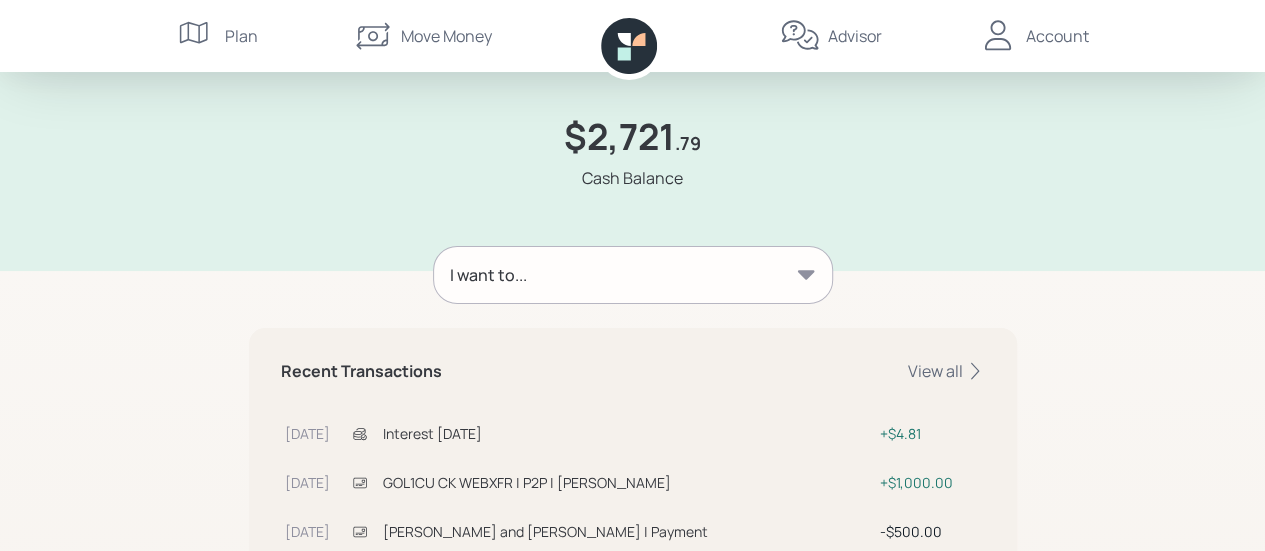 scroll, scrollTop: 100, scrollLeft: 0, axis: vertical 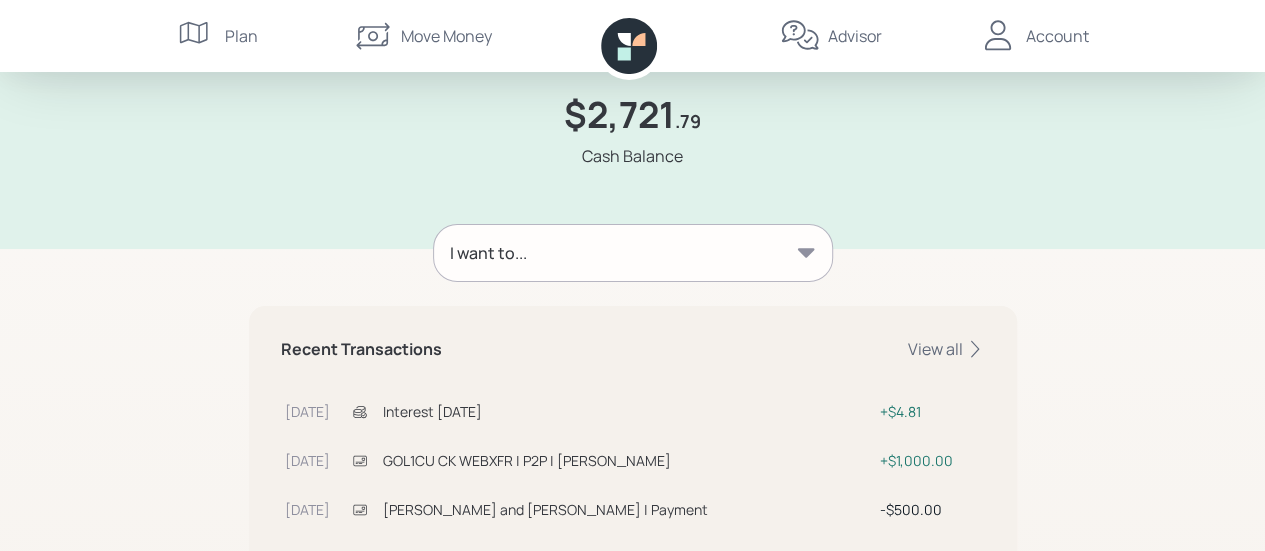 click 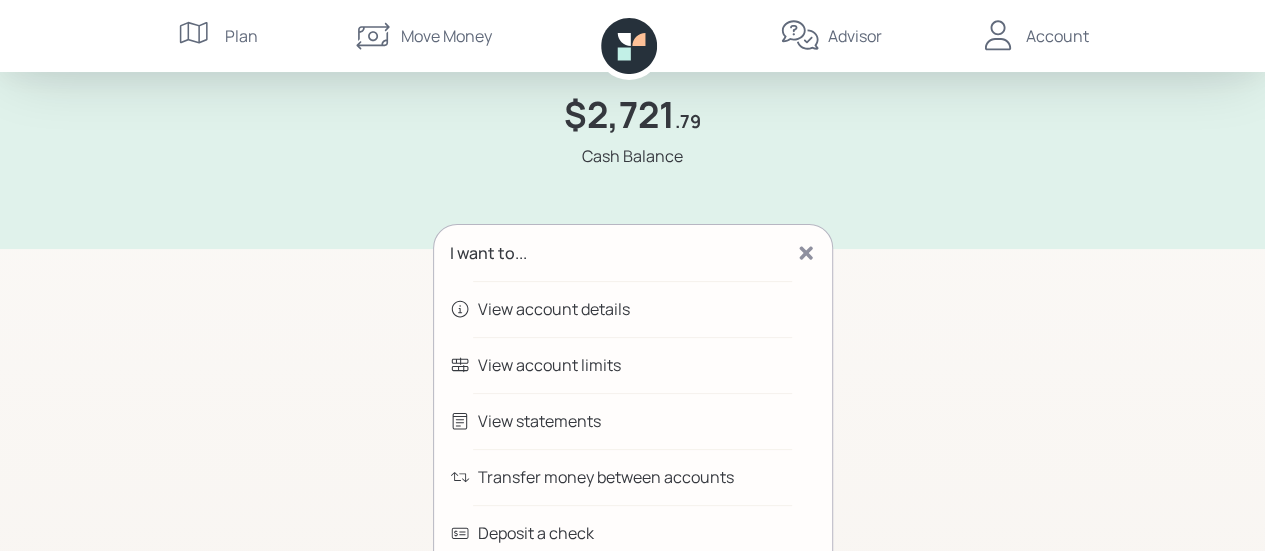 scroll, scrollTop: 200, scrollLeft: 0, axis: vertical 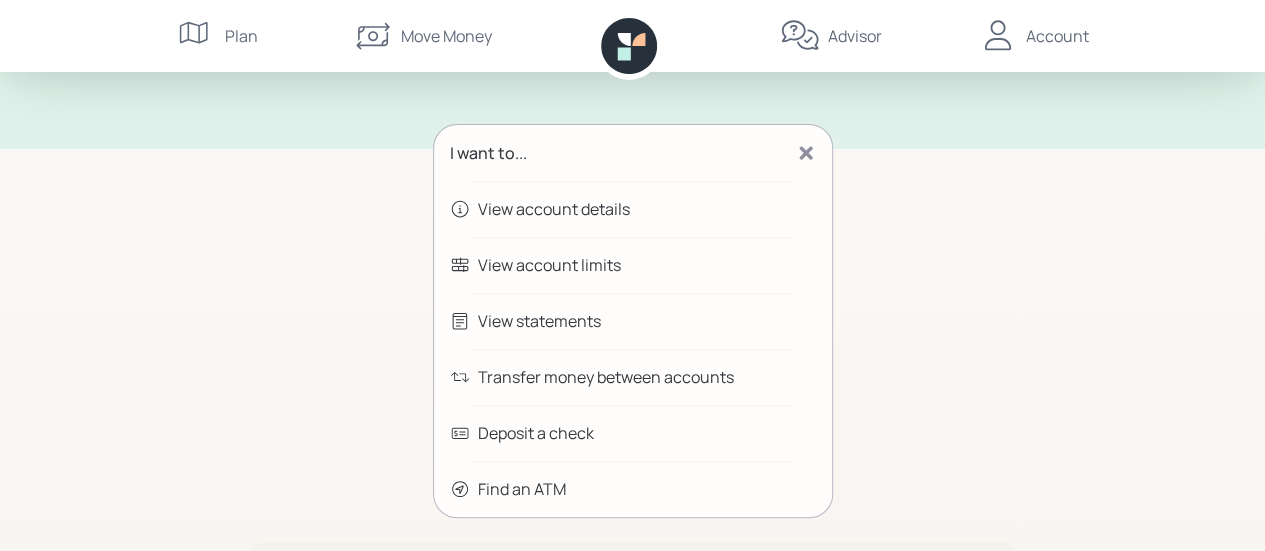 click on "Transfer money between accounts" at bounding box center (606, 377) 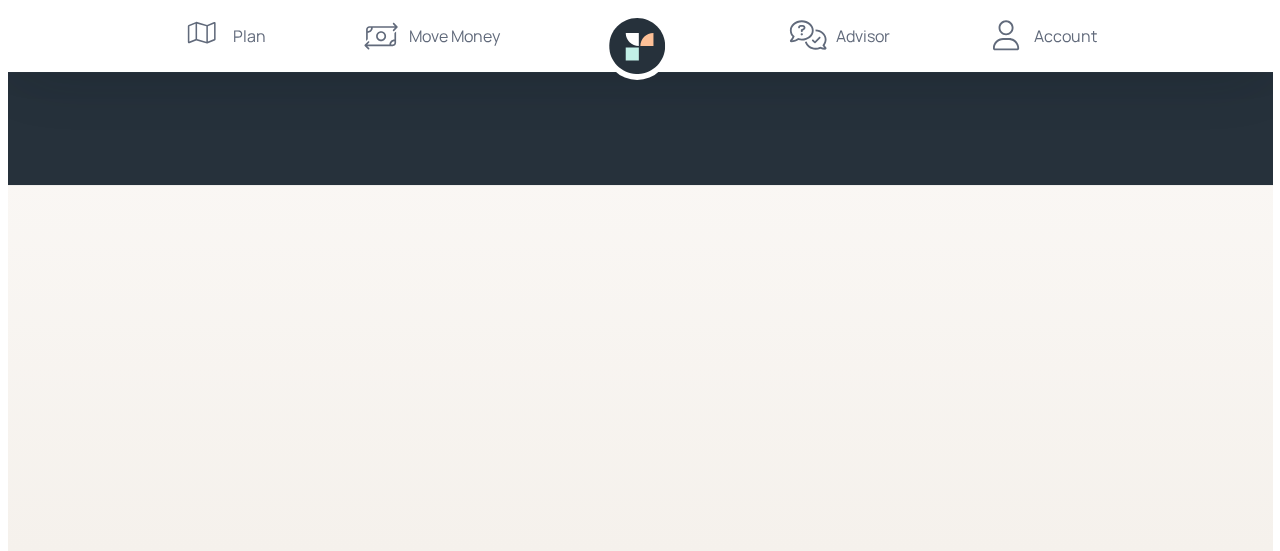 scroll, scrollTop: 0, scrollLeft: 0, axis: both 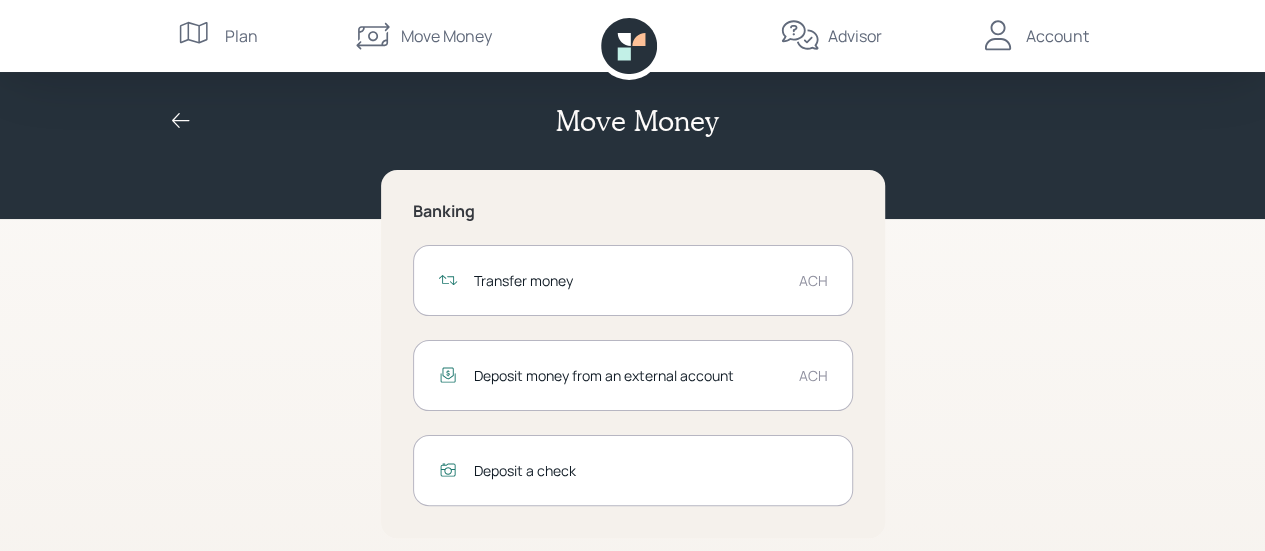 click on "Transfer money" at bounding box center [628, 280] 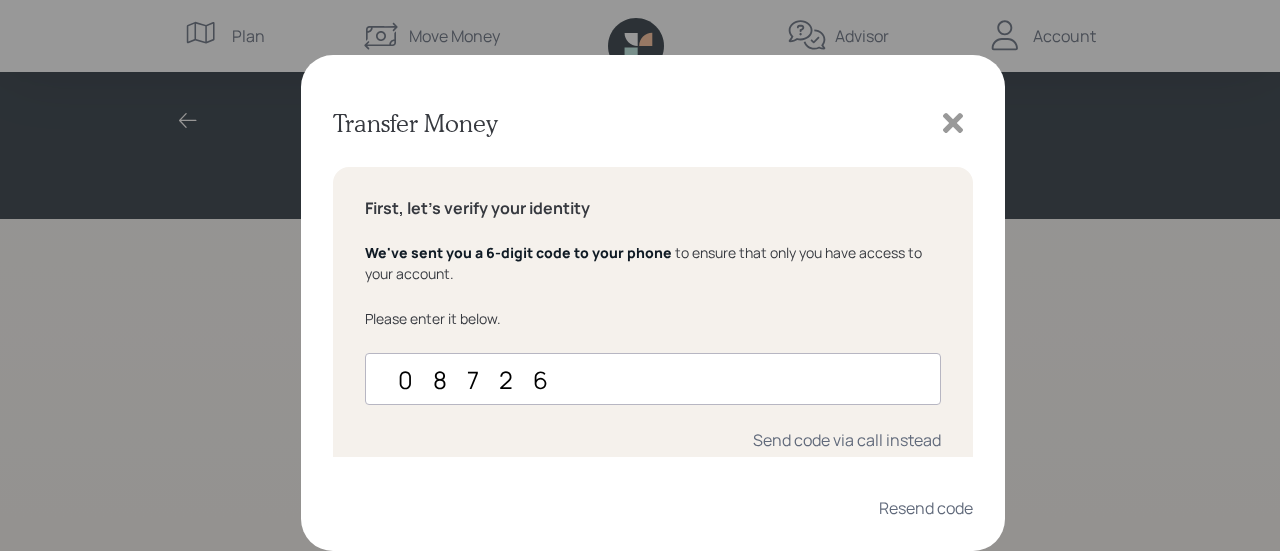 type on "087264" 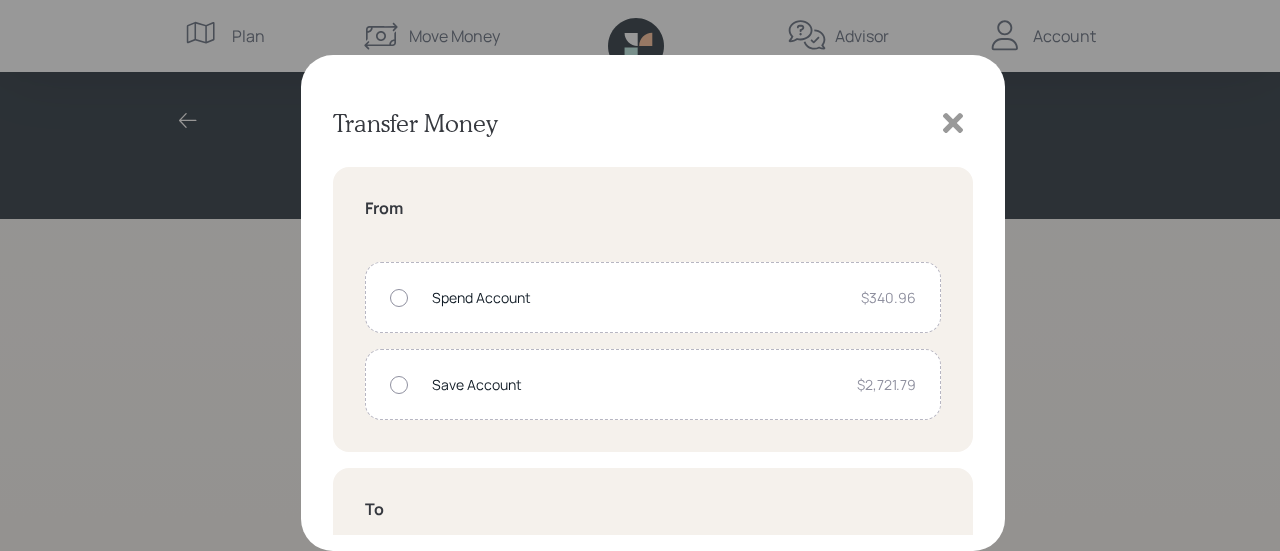 click at bounding box center [399, 385] 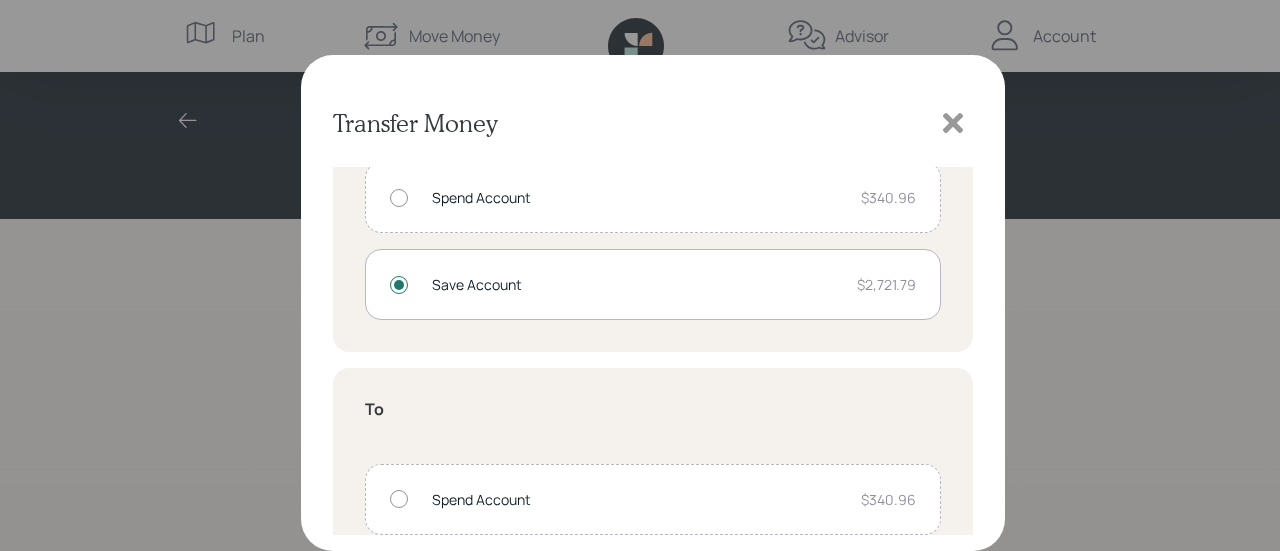 scroll, scrollTop: 200, scrollLeft: 0, axis: vertical 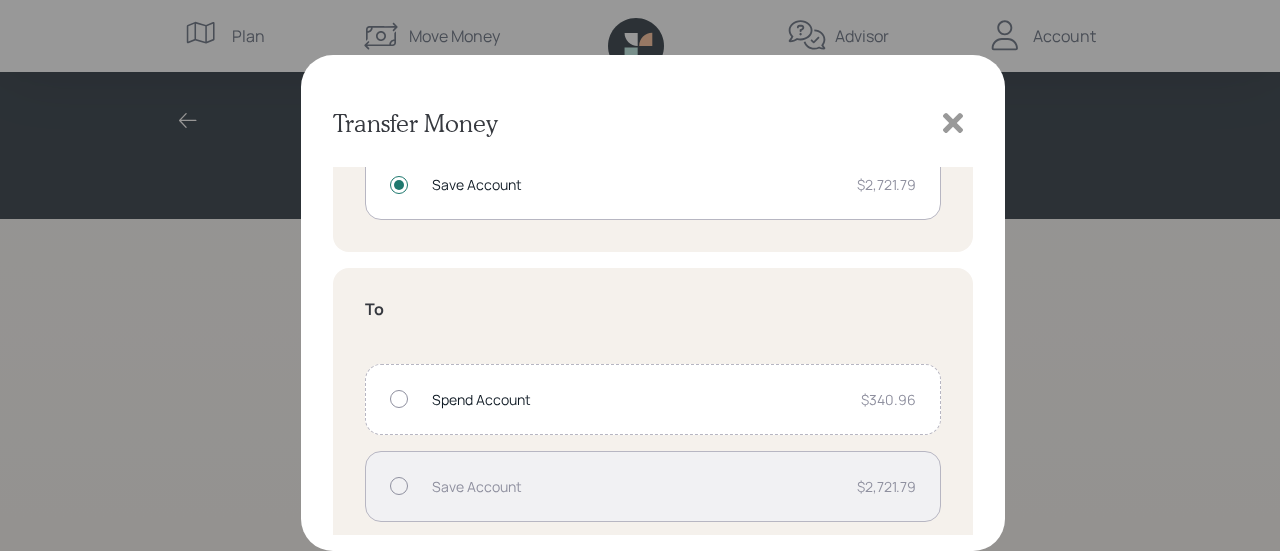 click at bounding box center (399, 399) 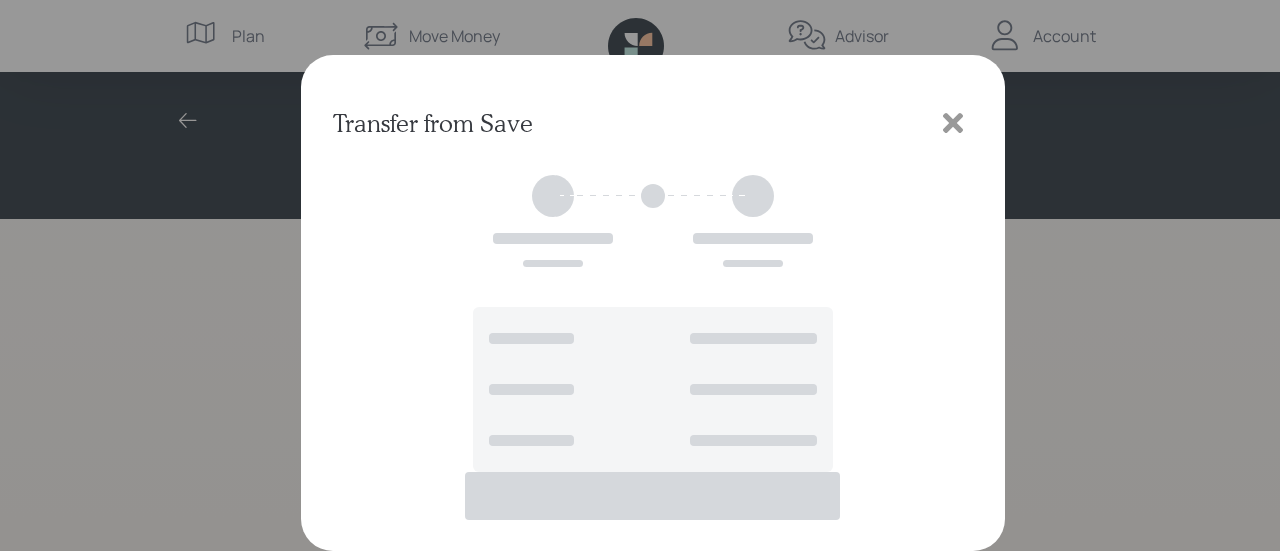 scroll, scrollTop: 29, scrollLeft: 0, axis: vertical 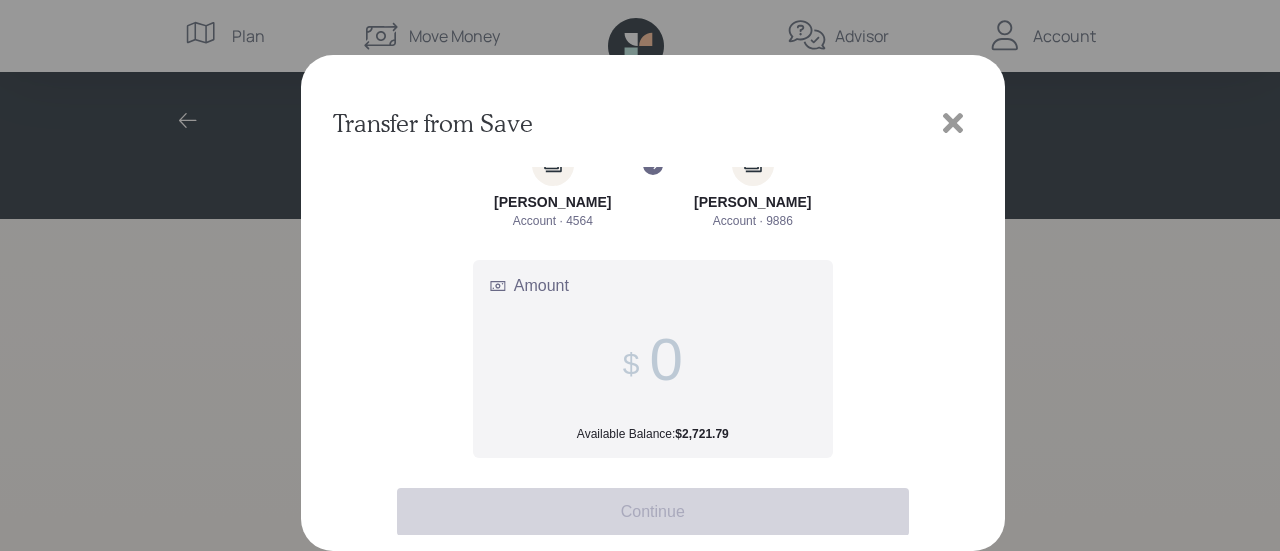 click at bounding box center [653, 359] 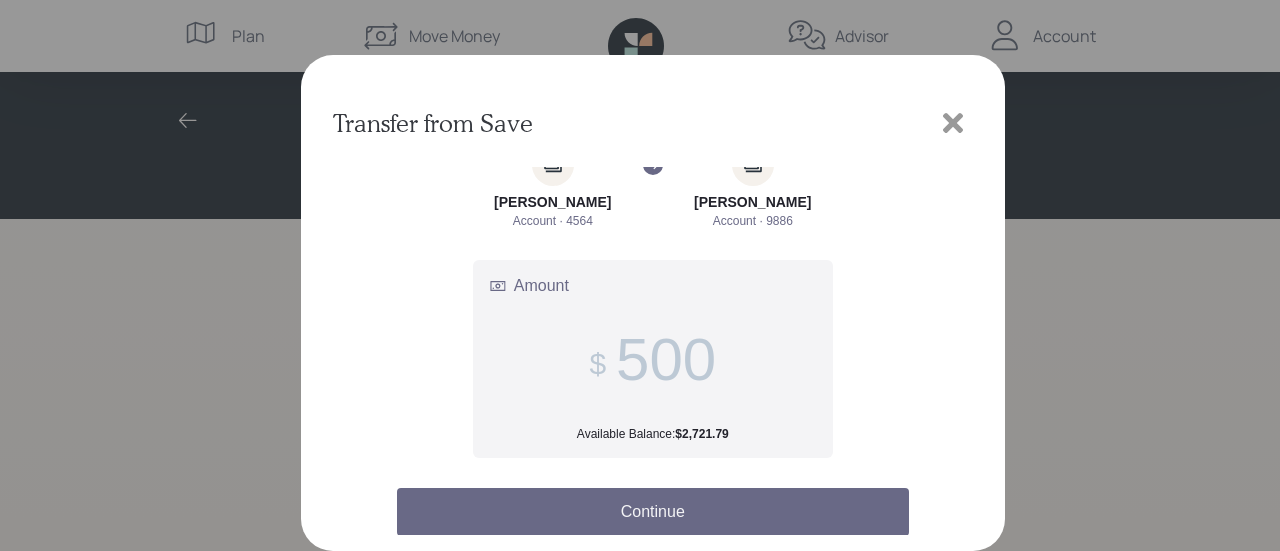 type on "500" 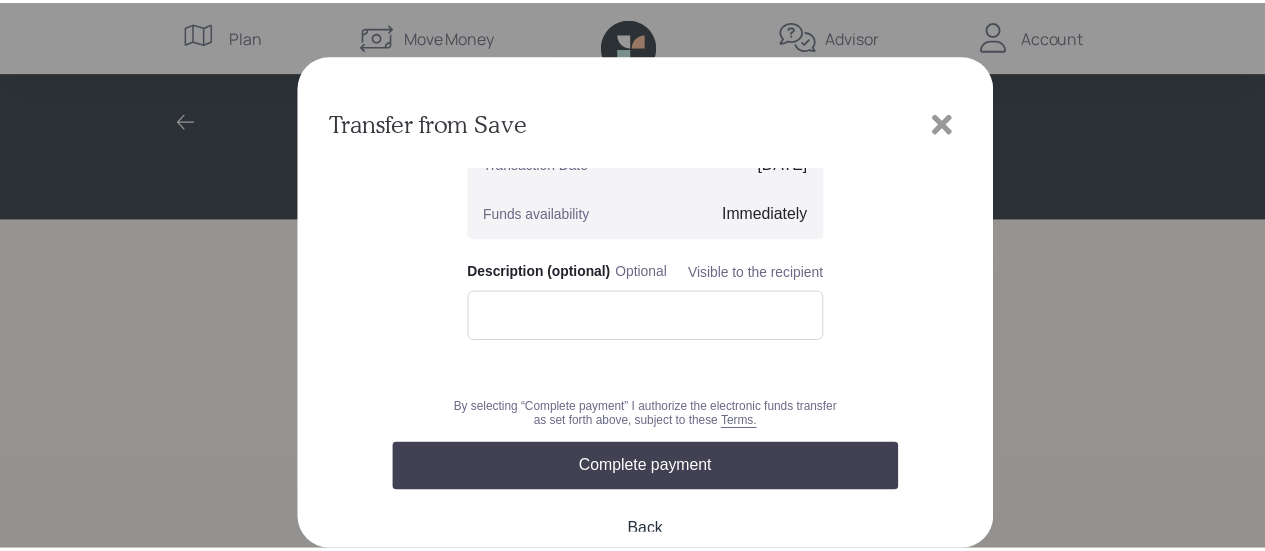 scroll, scrollTop: 274, scrollLeft: 0, axis: vertical 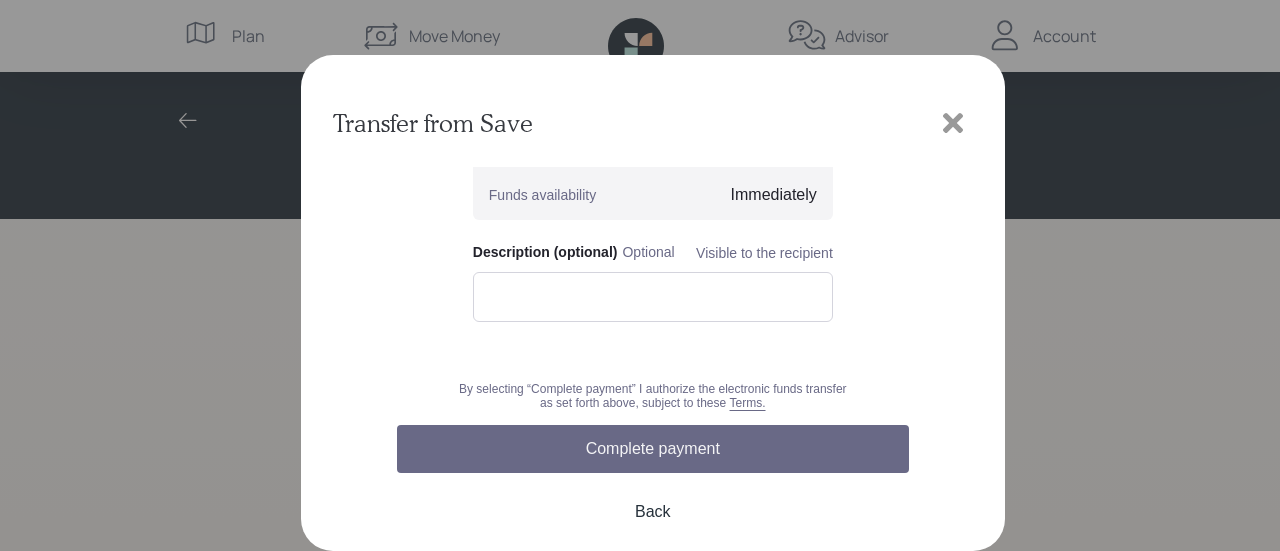 click on "Complete payment" at bounding box center (653, 449) 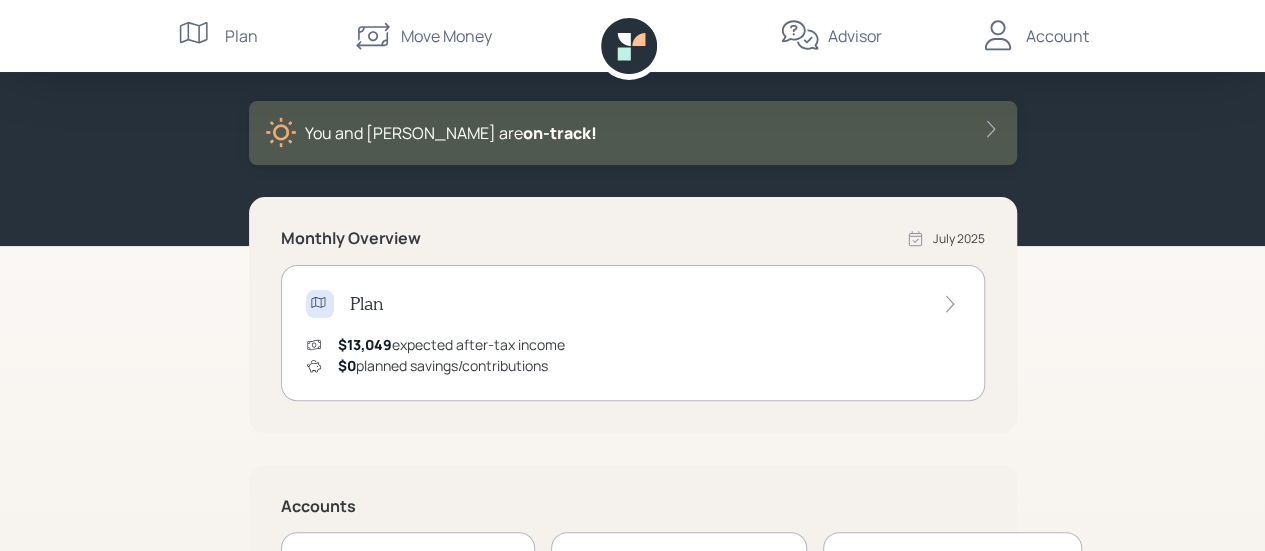 scroll, scrollTop: 0, scrollLeft: 0, axis: both 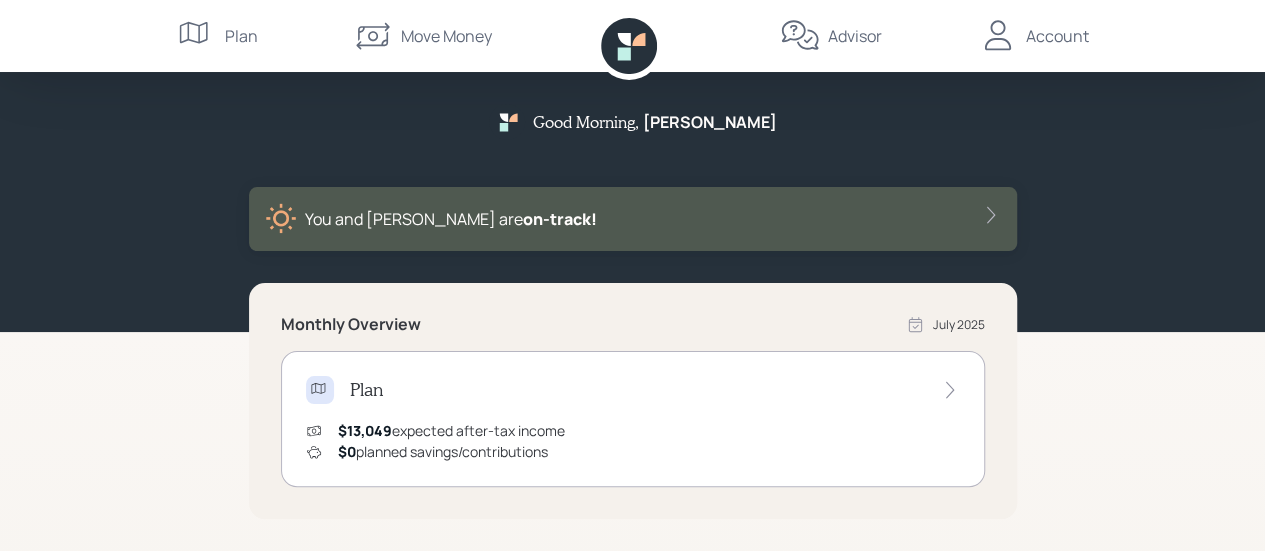 click on "Account" at bounding box center [1057, 36] 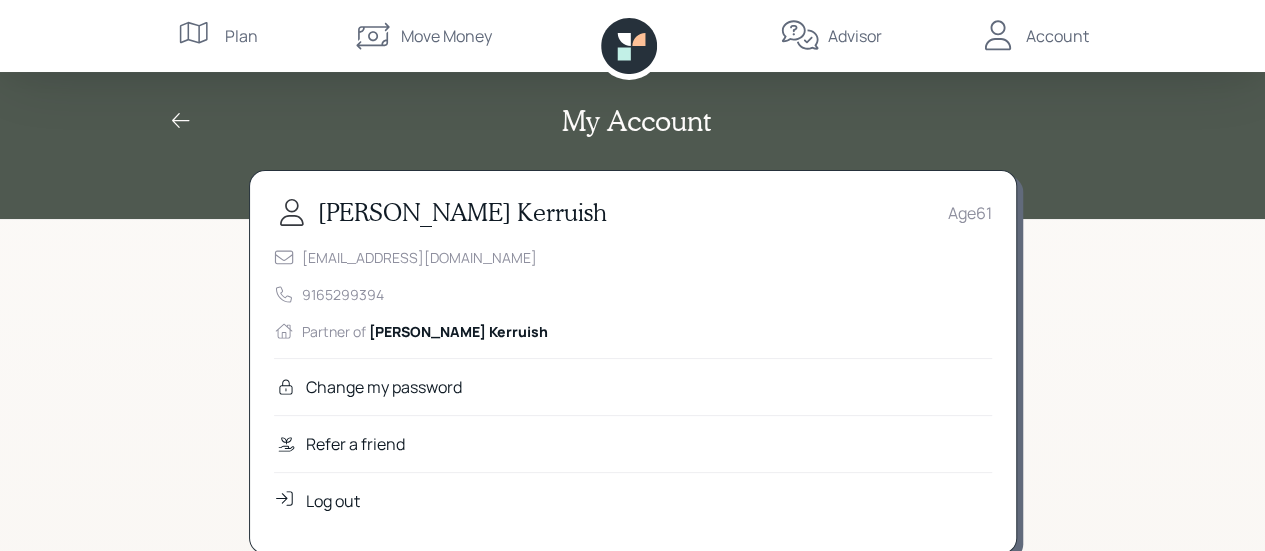 click on "Log out" at bounding box center [333, 501] 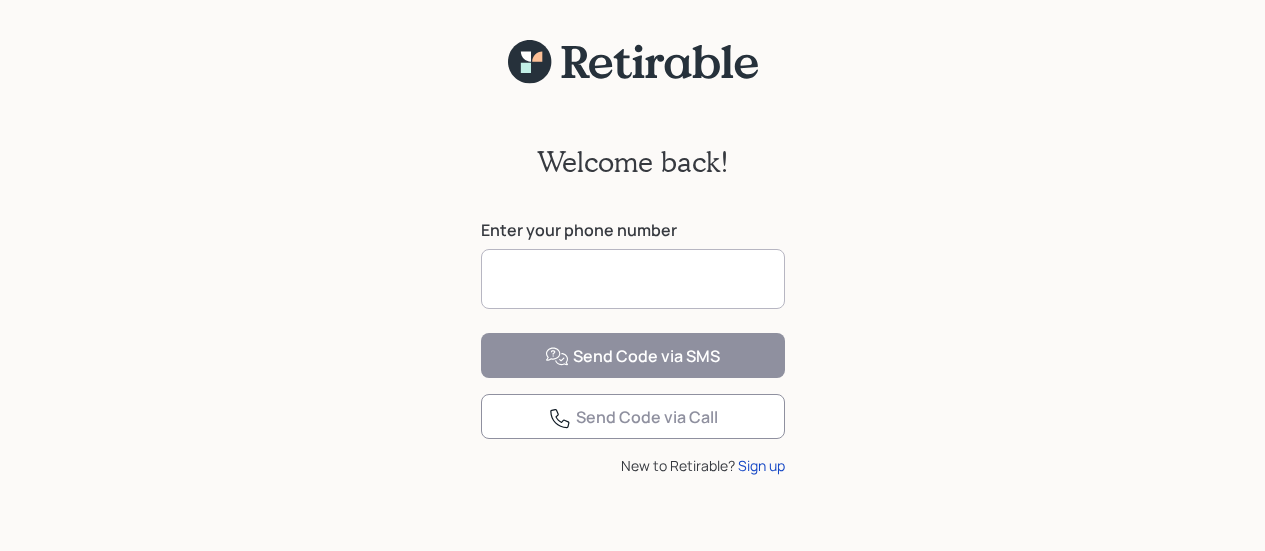 scroll, scrollTop: 0, scrollLeft: 0, axis: both 